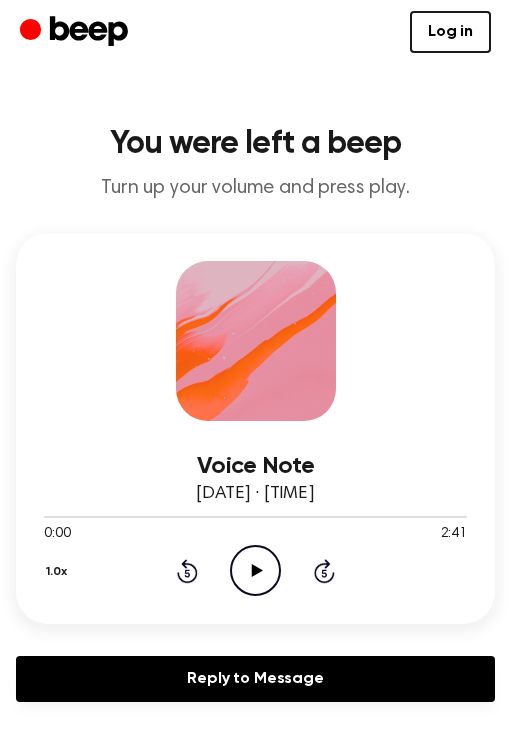 scroll, scrollTop: 0, scrollLeft: 0, axis: both 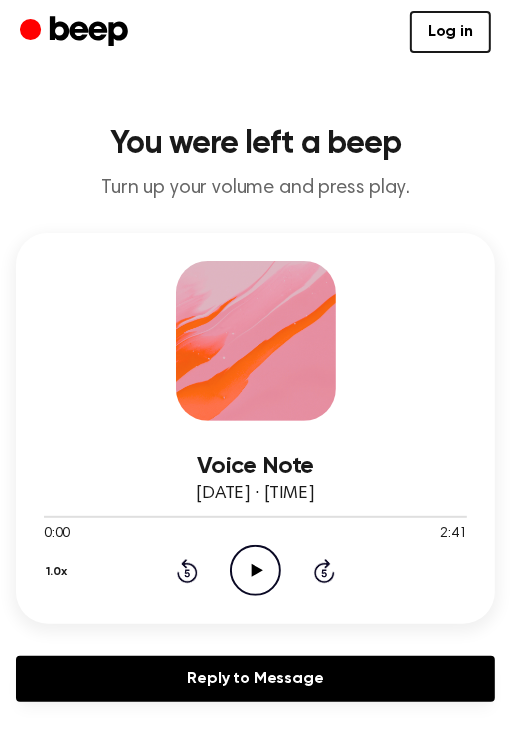 click 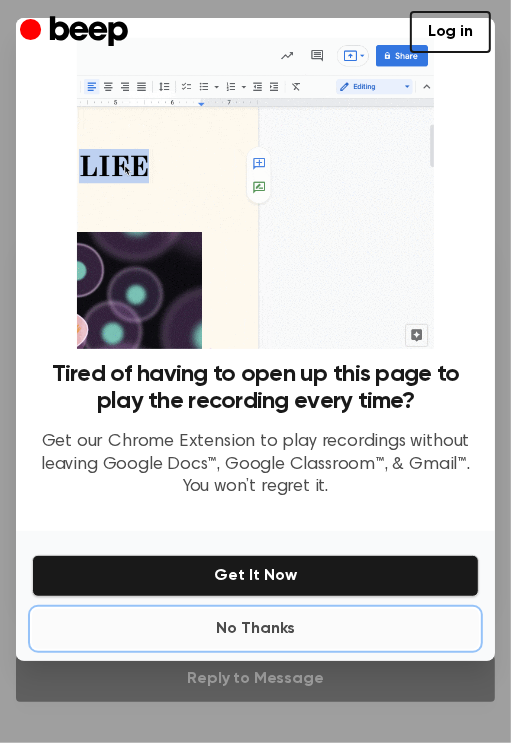 click on "No Thanks" at bounding box center [255, 629] 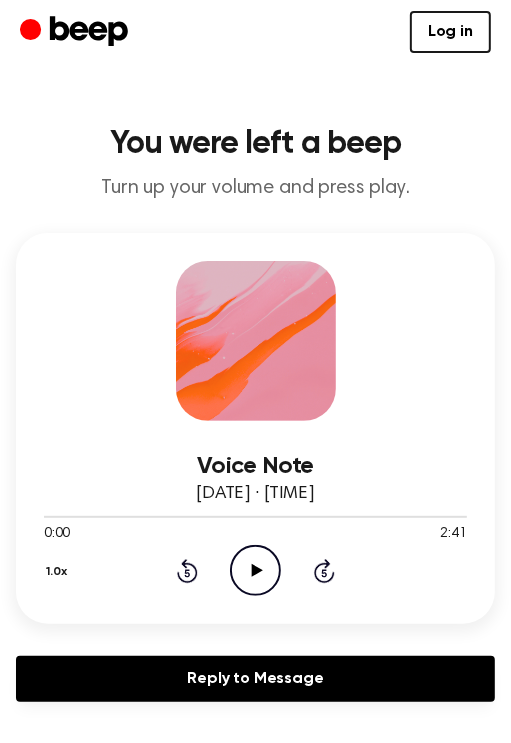 click on "Play Audio" 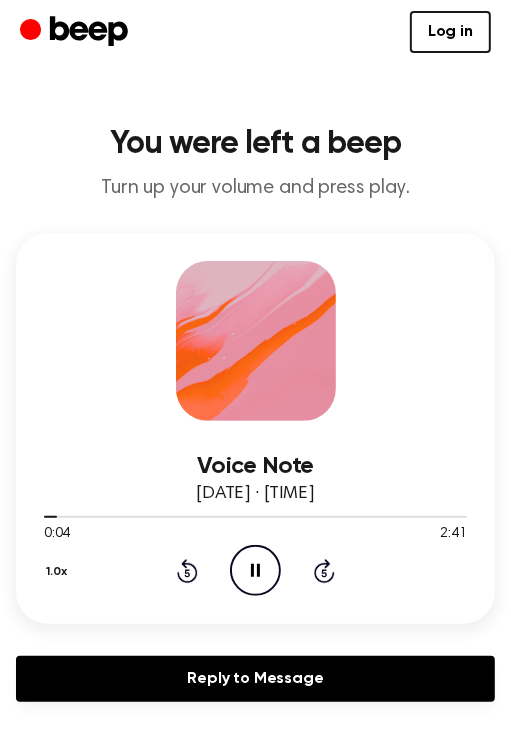 click 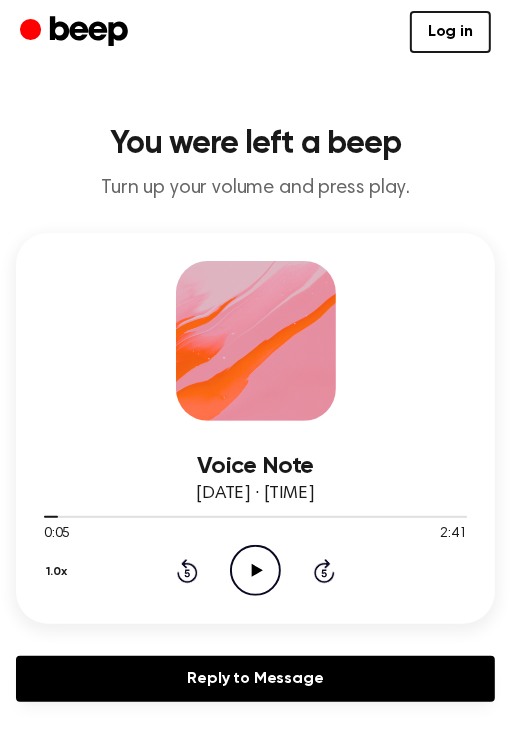 click on "Play Audio" 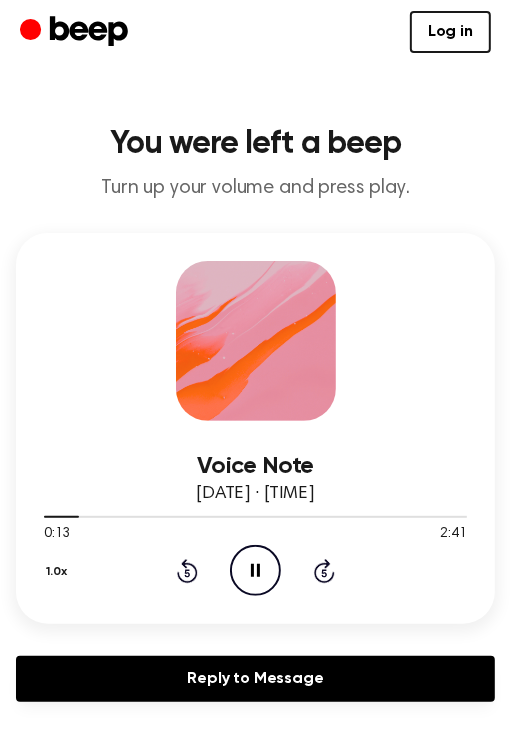 click on "Pause Audio" 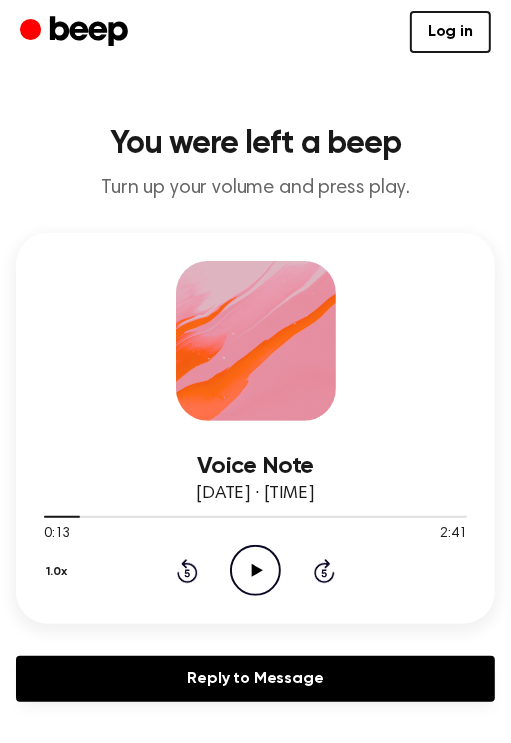 click on "Play Audio" 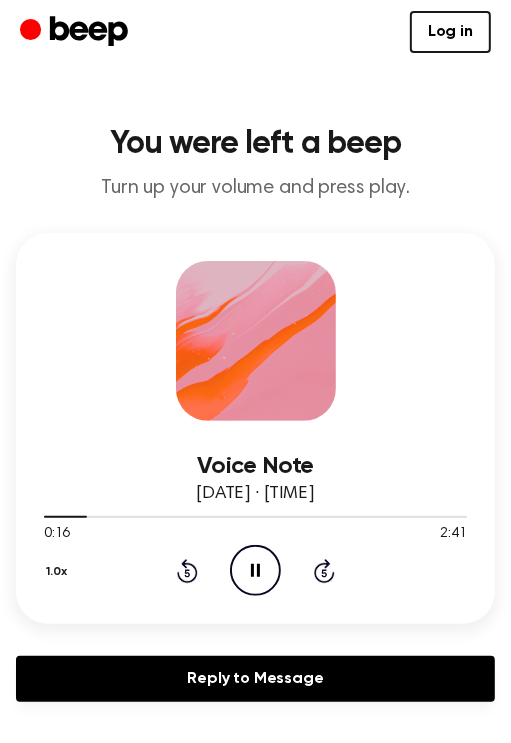 drag, startPoint x: 252, startPoint y: 560, endPoint x: 305, endPoint y: 547, distance: 54.571056 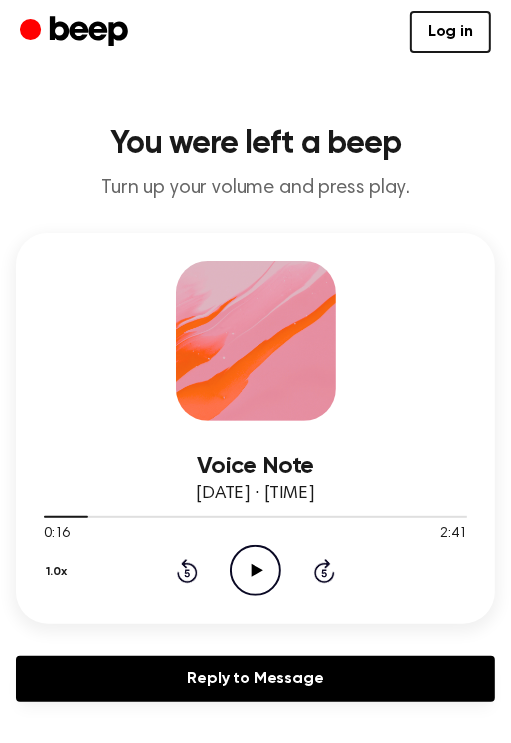 click on "Play Audio" 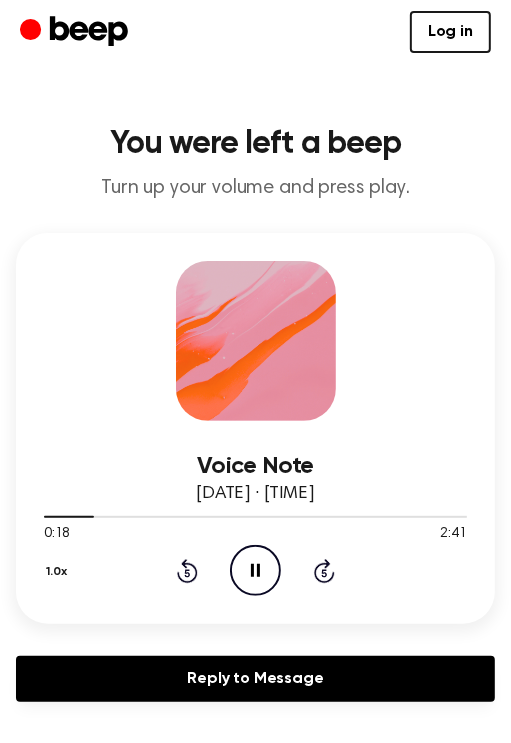 click on "Pause Audio" 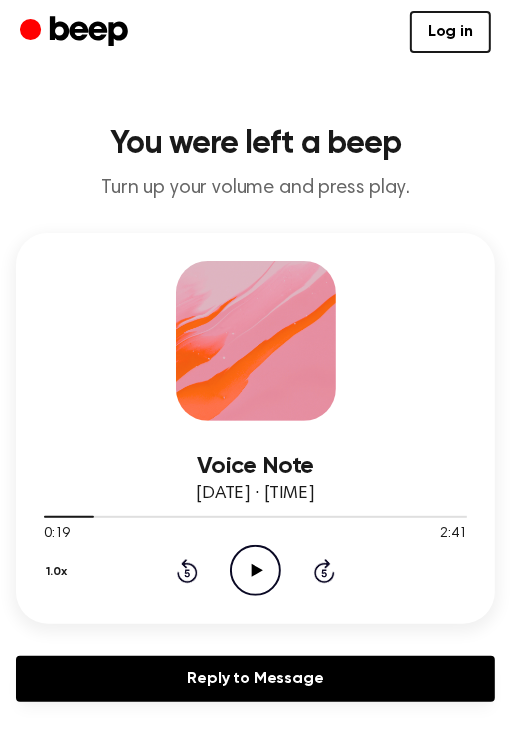 click on "Play Audio" 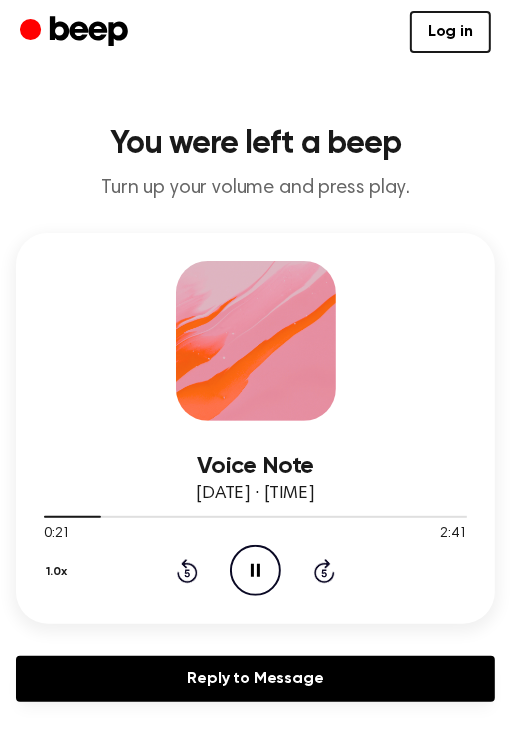 click on "Pause Audio" 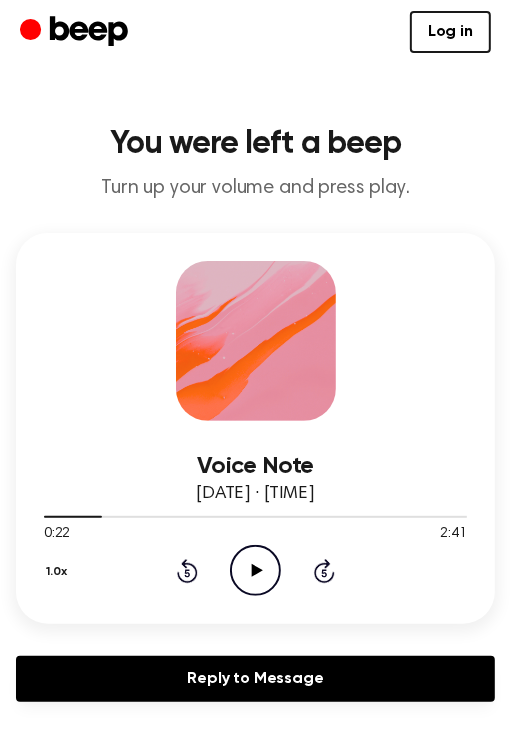 click on "Play Audio" 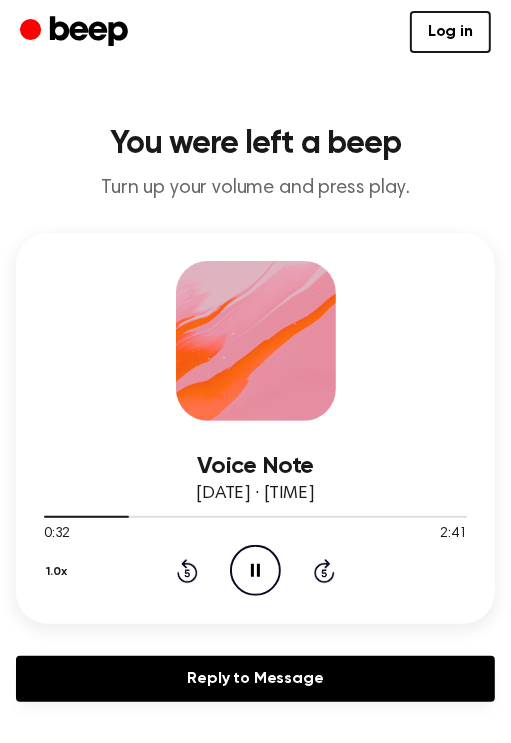 click on "Pause Audio" 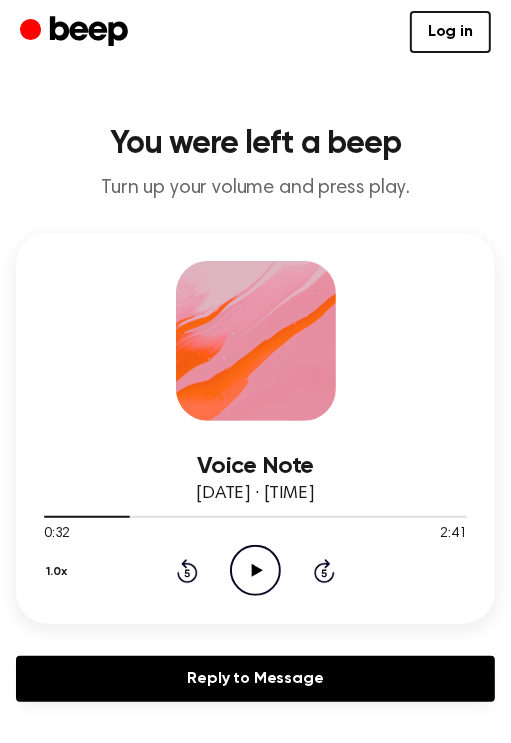 click on "Play Audio" 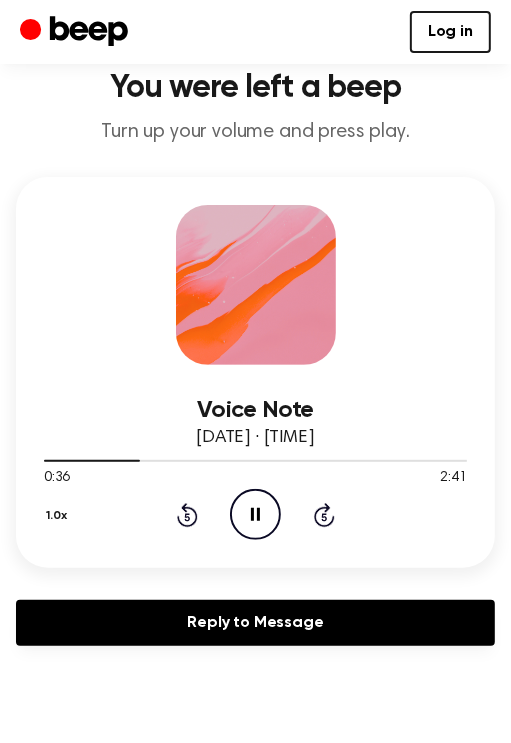 scroll, scrollTop: 58, scrollLeft: 0, axis: vertical 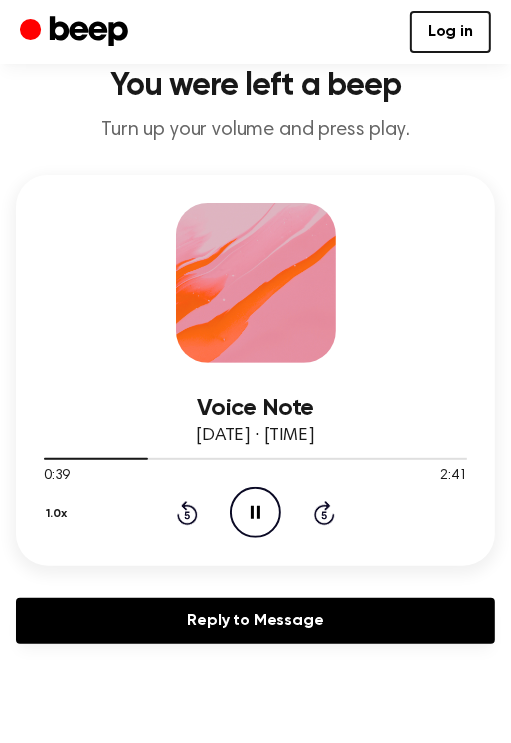 click on "Pause Audio" 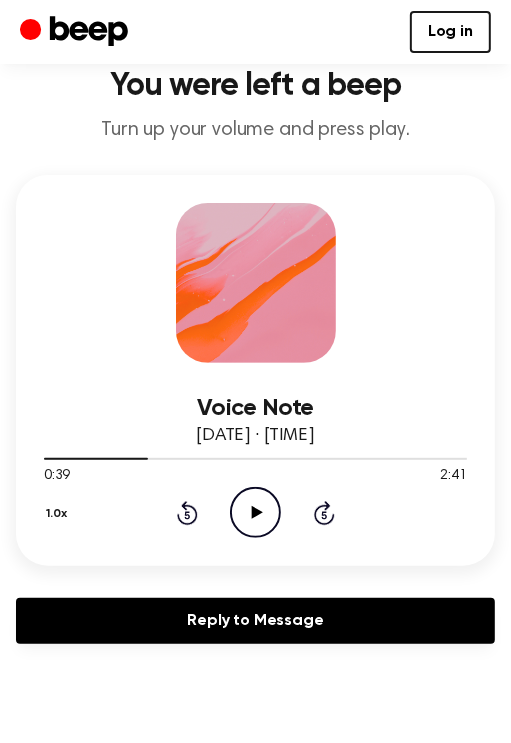 click on "Play Audio" 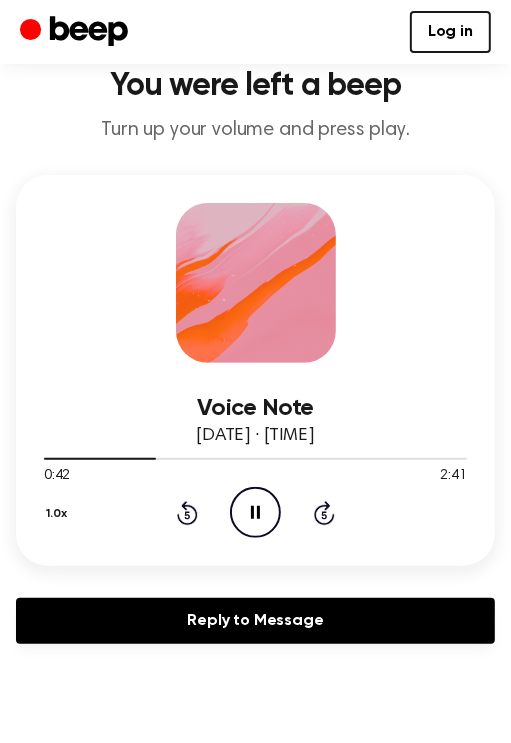 click on "Pause Audio" 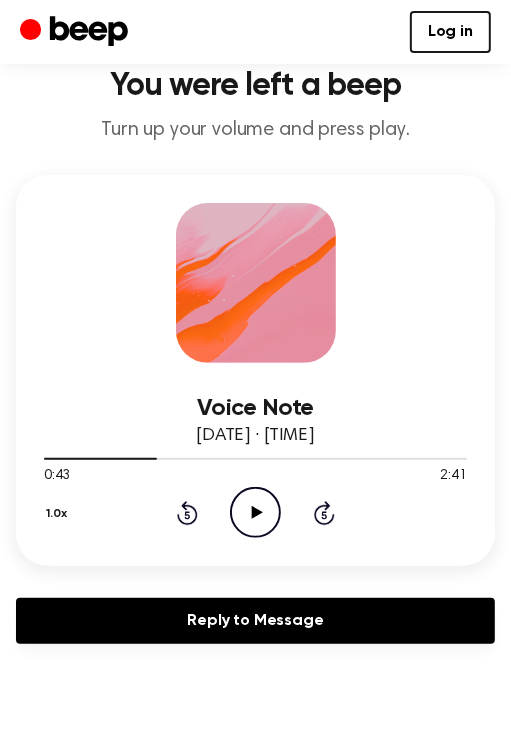click on "Play Audio" 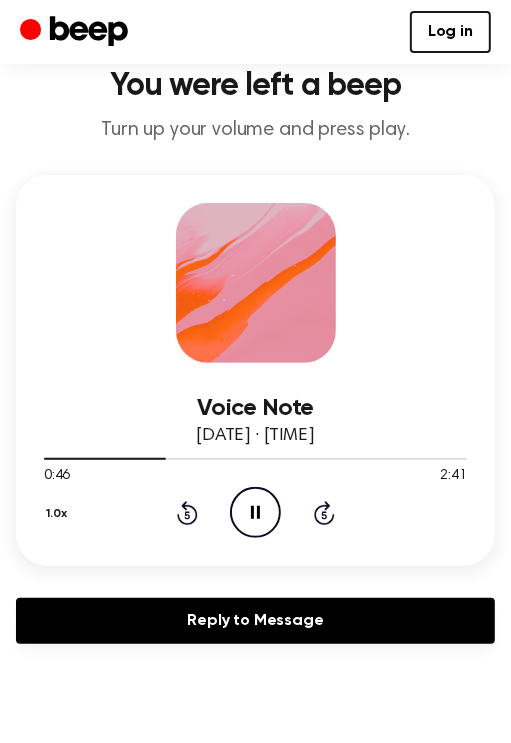 click on "Pause Audio" 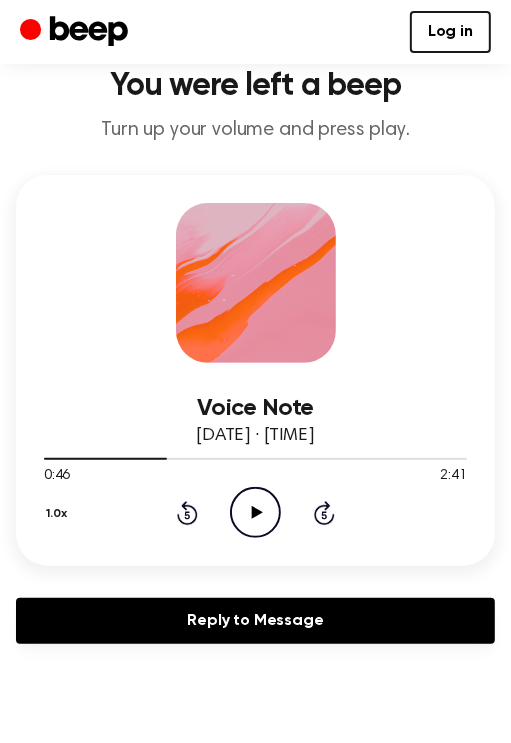 click on "Play Audio" 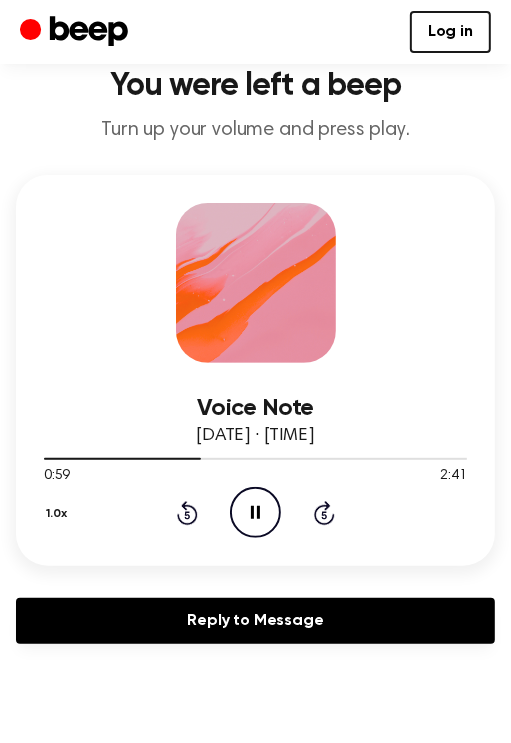 drag, startPoint x: 263, startPoint y: 518, endPoint x: 324, endPoint y: 459, distance: 84.8646 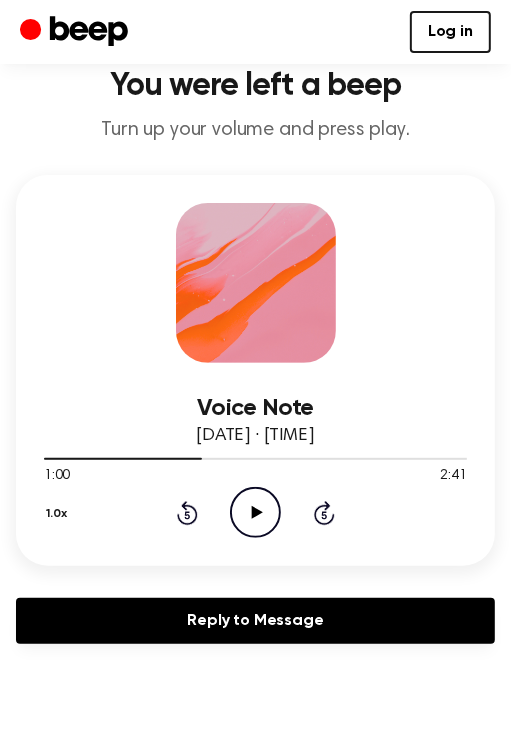 click on "Play Audio" 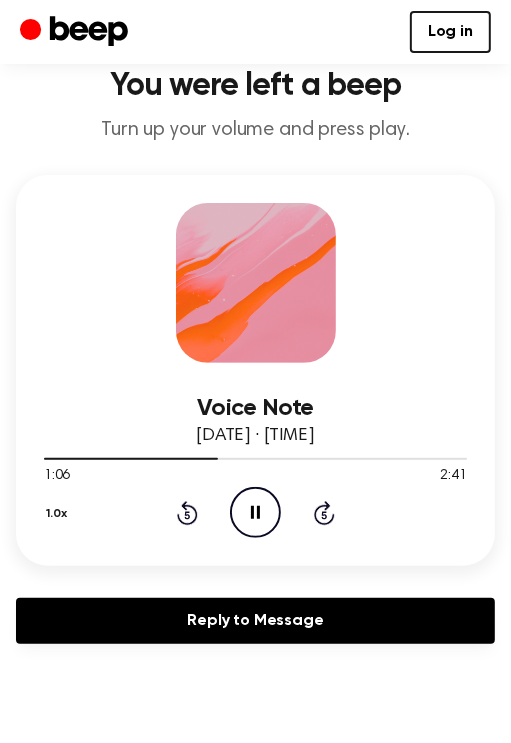 click on "Pause Audio" 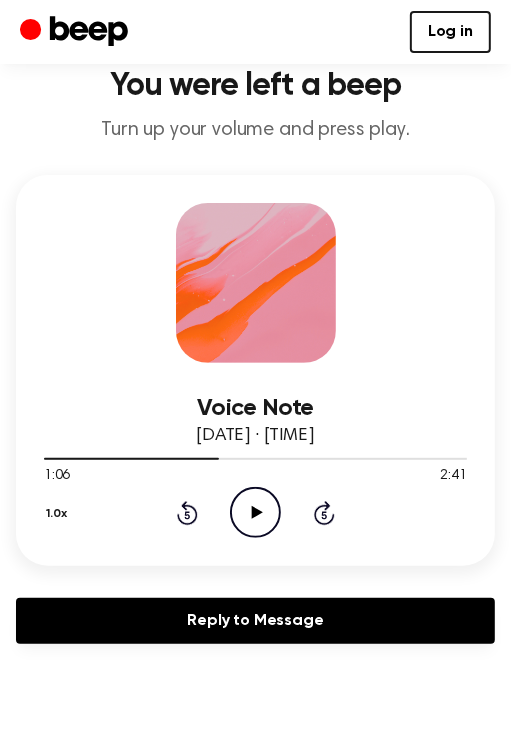 click on "Play Audio" 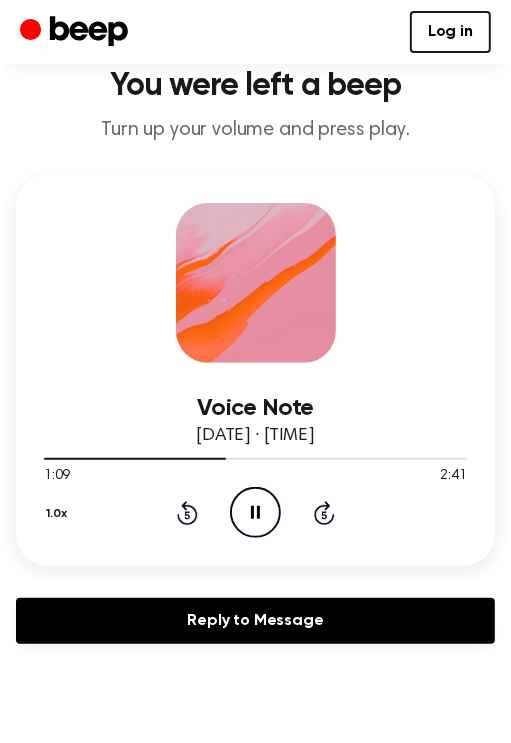 click on "Pause Audio" 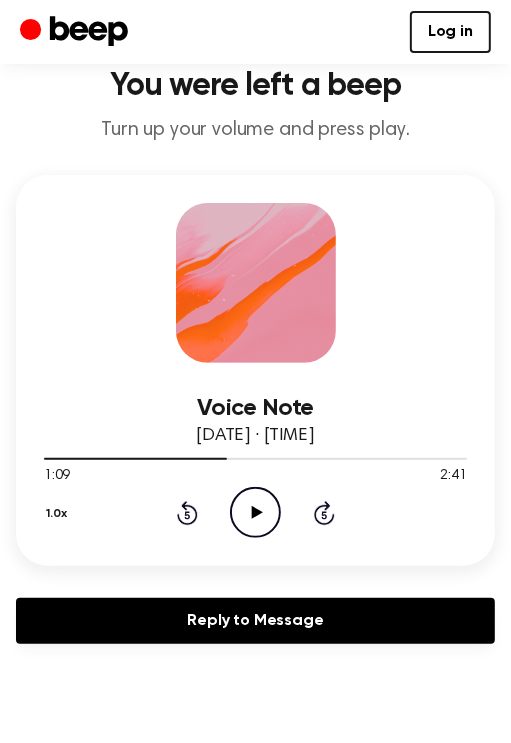 click on "Play Audio" 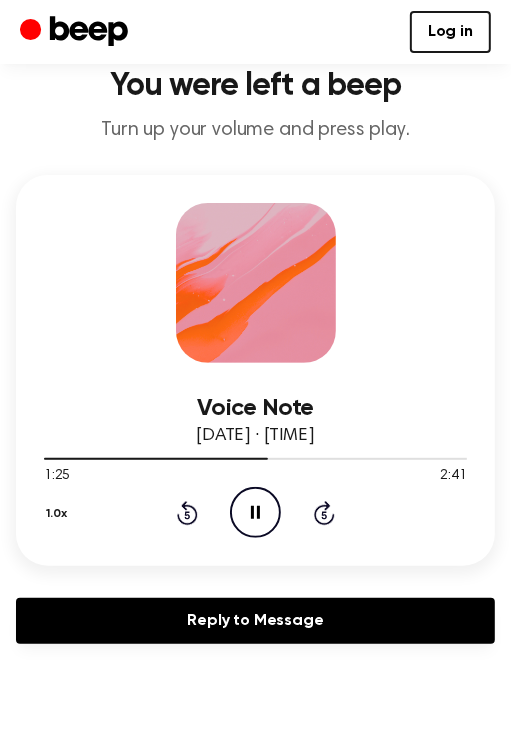 click on "Pause Audio" 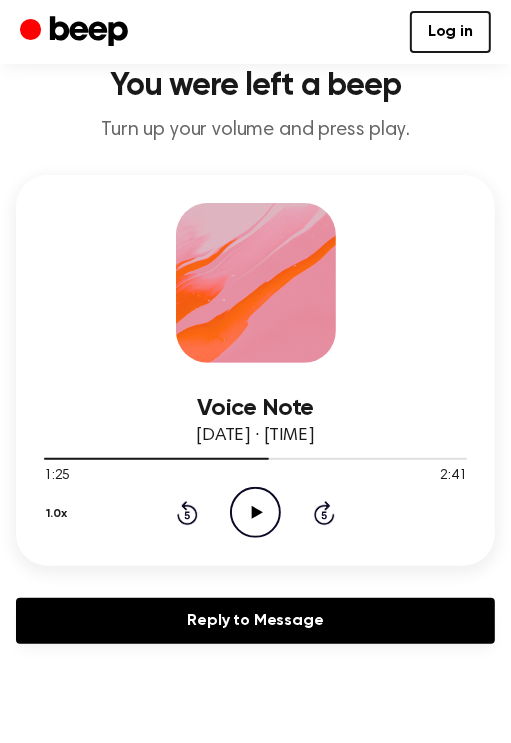 click on "Voice Note [DATE] · [TIME] [DURATION] [DURATION] Your browser does not support the [object Object] element. 1.0x Rewind 5 seconds Play Audio Skip 5 seconds" at bounding box center (255, 370) 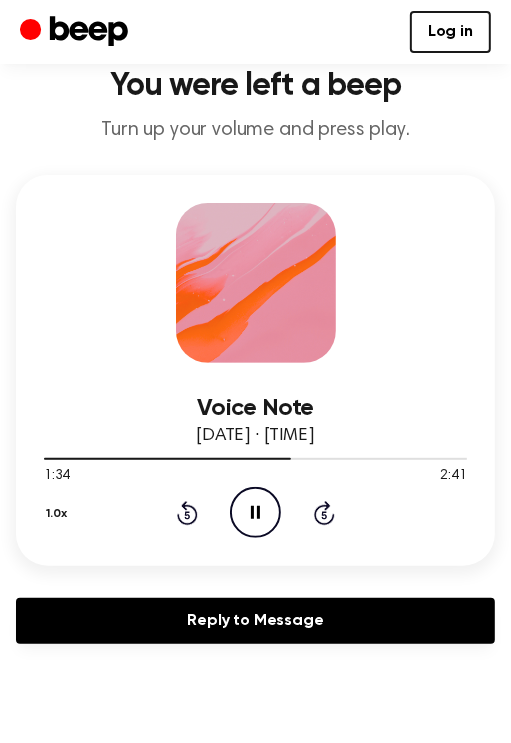 click on "Pause Audio" 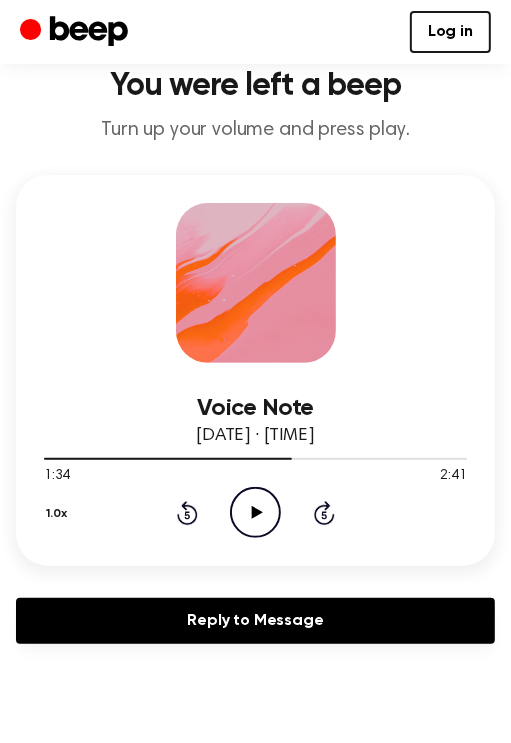 click on "Play Audio" 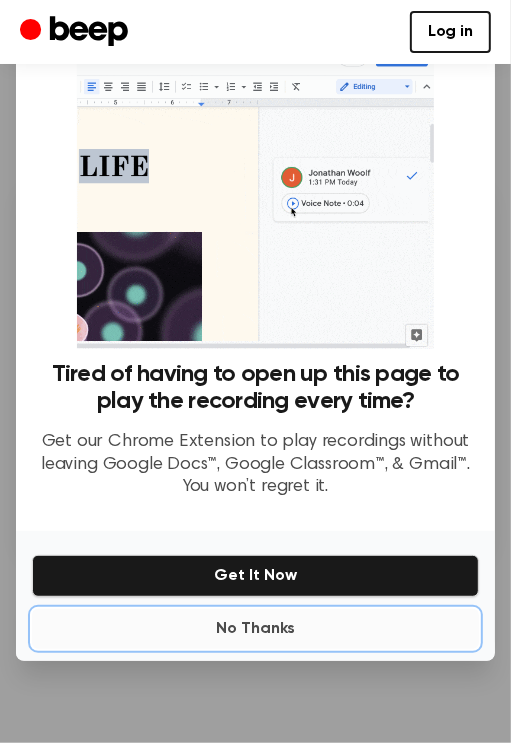 click on "No Thanks" at bounding box center [255, 629] 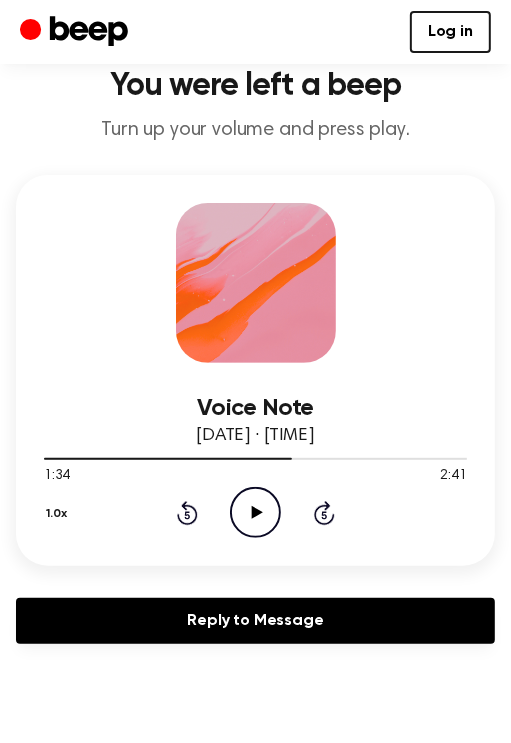 click 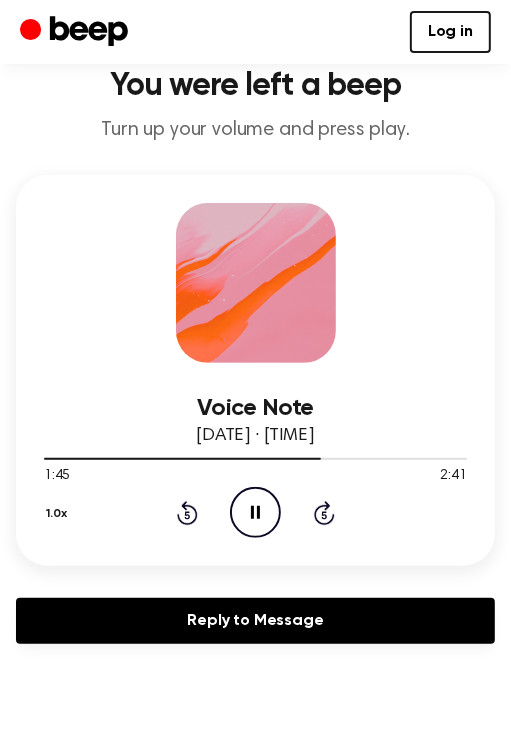 click on "Pause Audio" 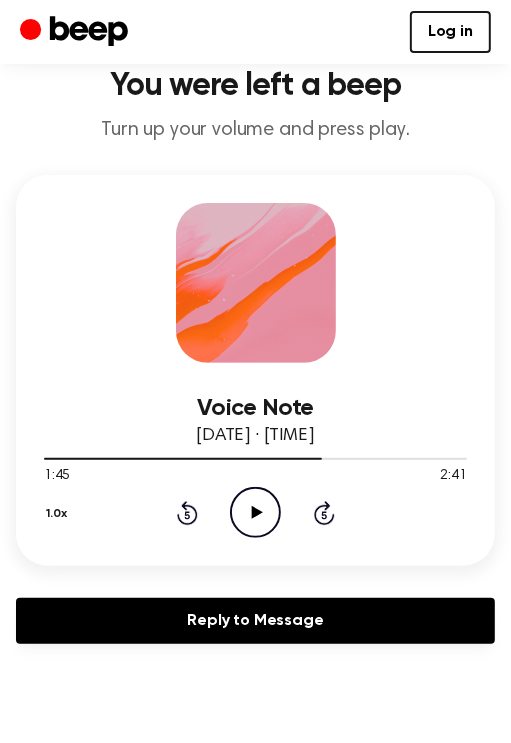 click on "Play Audio" 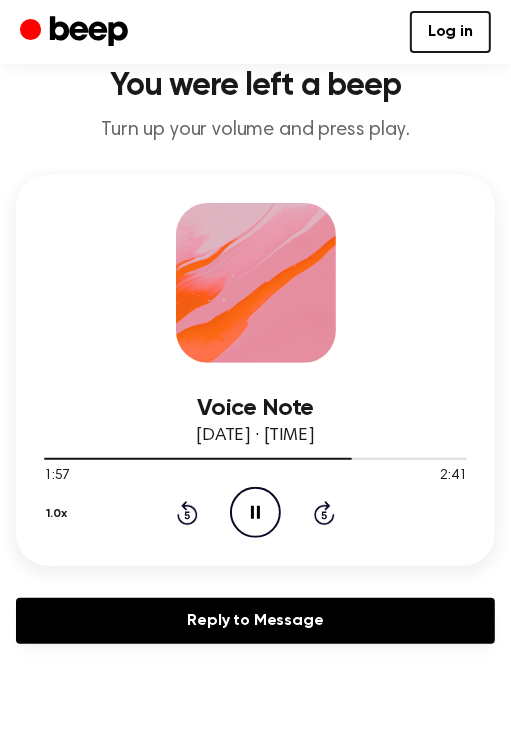 click on "Pause Audio" 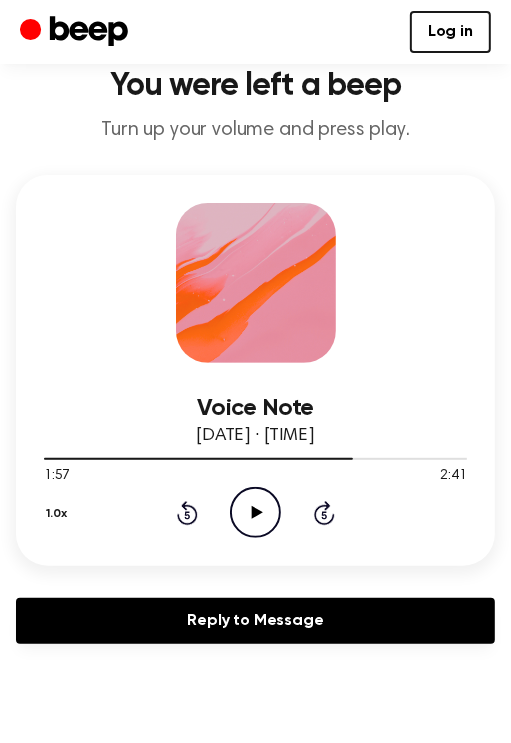 click on "Play Audio" 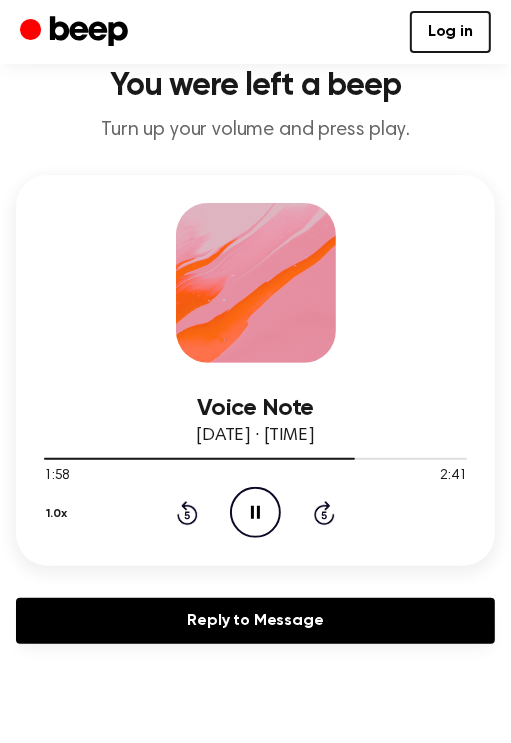 click on "Pause Audio" 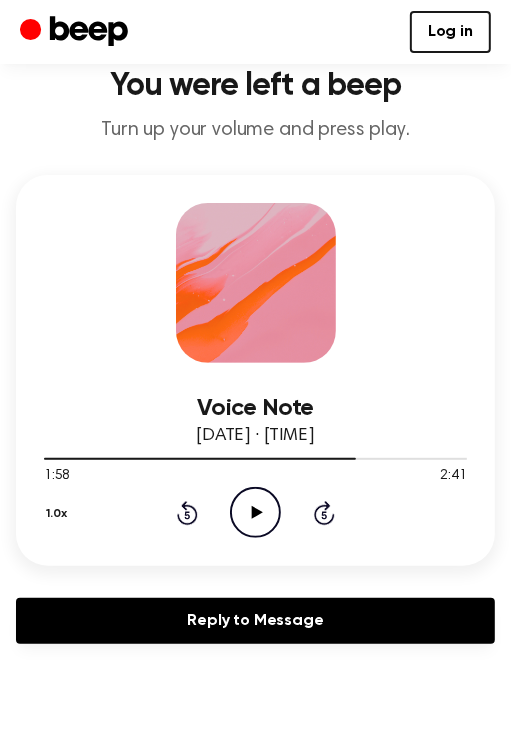 click 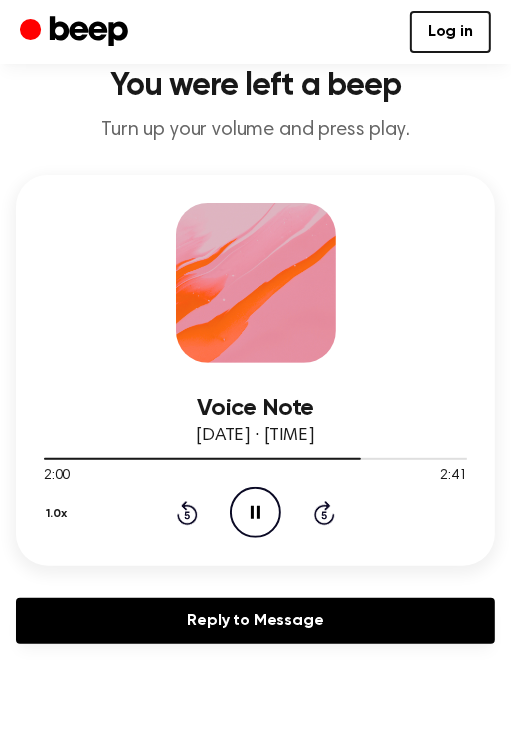 click 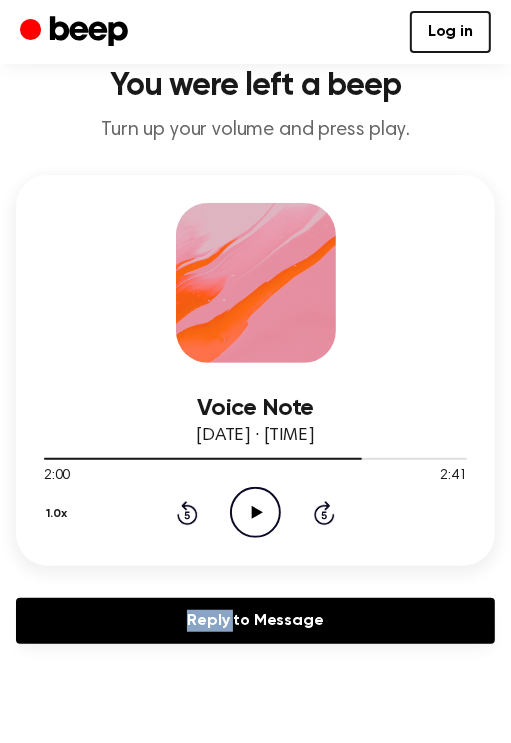 click 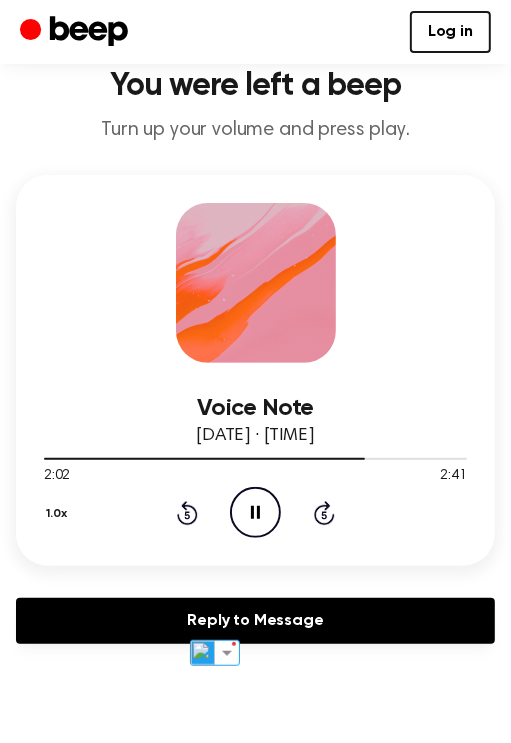 click on "Pause Audio" 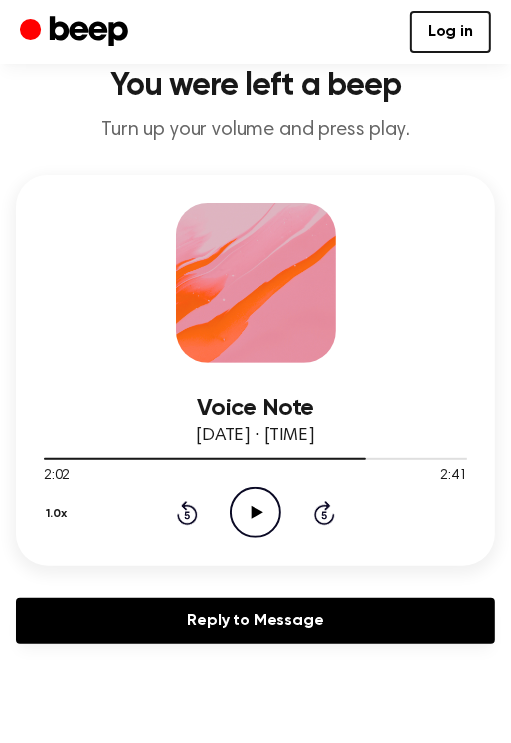 click 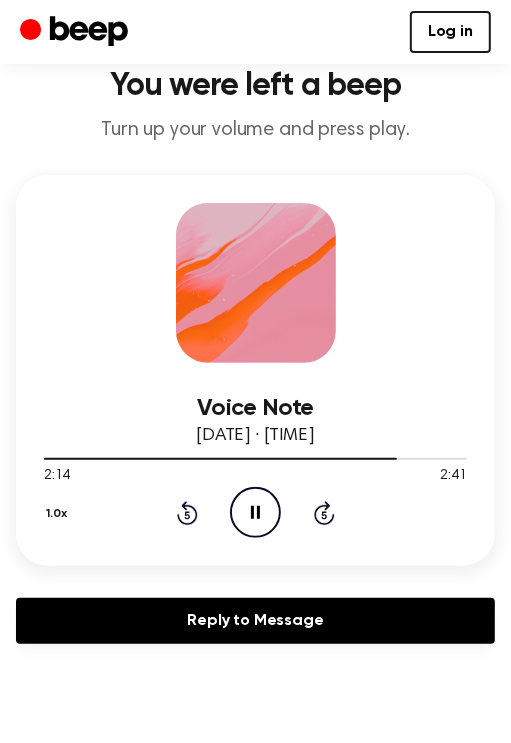 click on "Pause Audio" 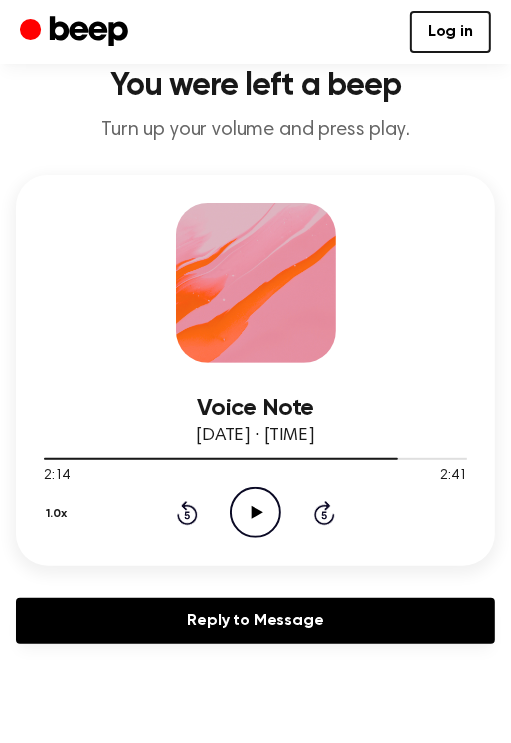 click on "Play Audio" 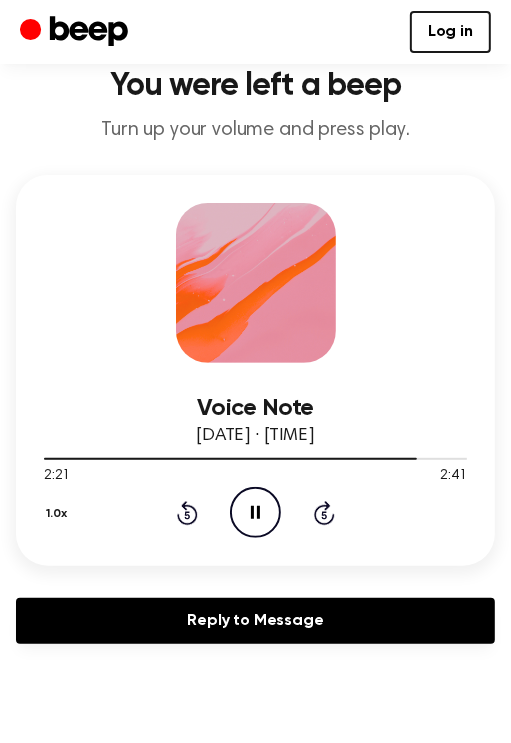 click on "Pause Audio" 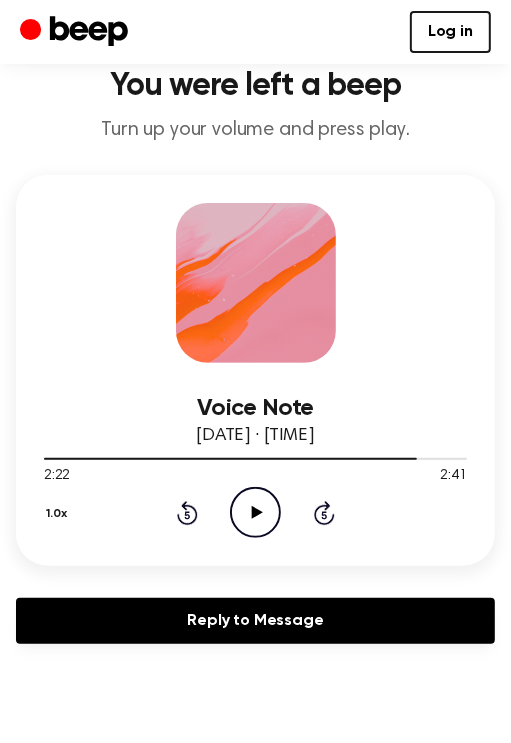 click on "Play Audio" 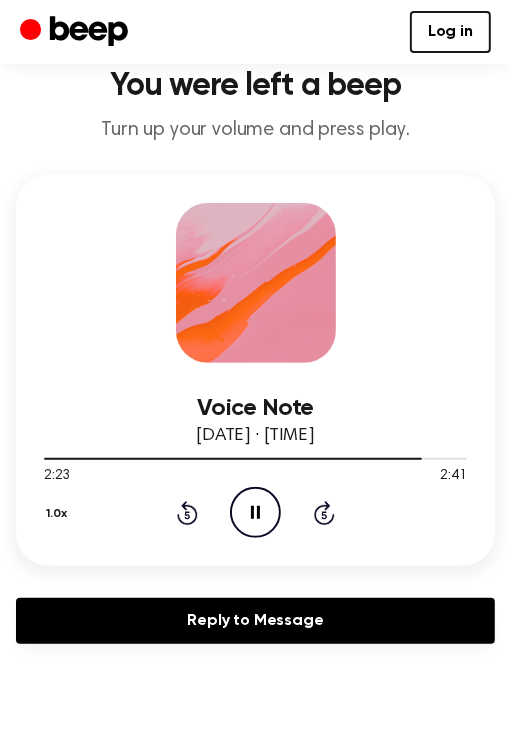 click on "Pause Audio" 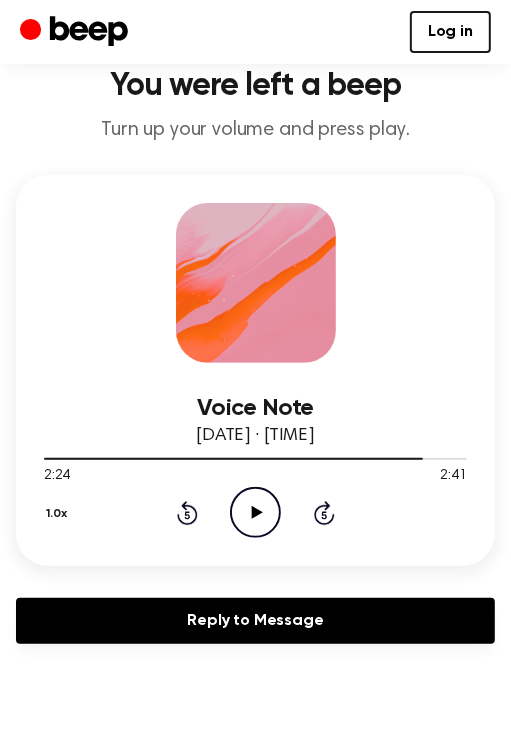 click on "Play Audio" 